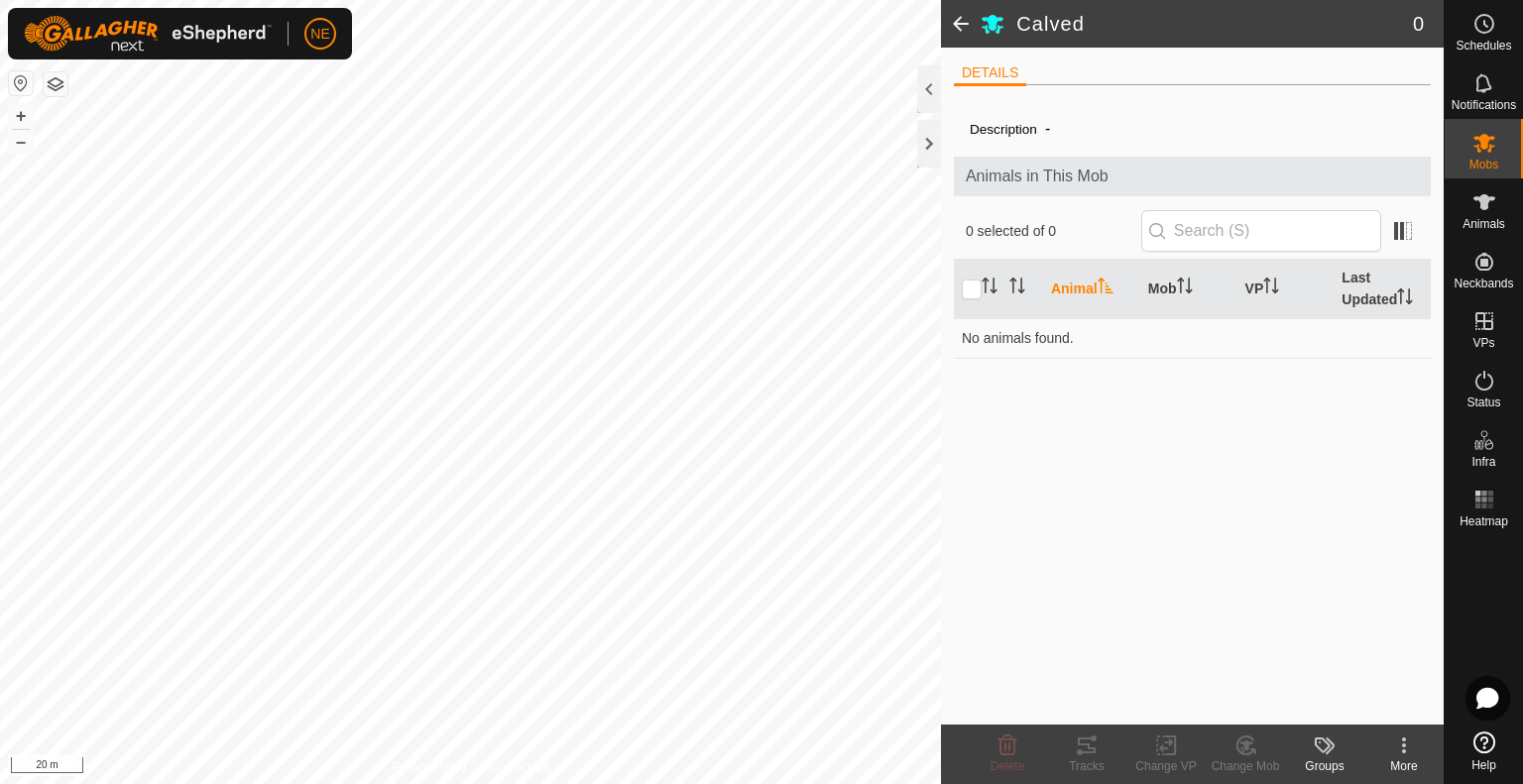 scroll, scrollTop: 0, scrollLeft: 0, axis: both 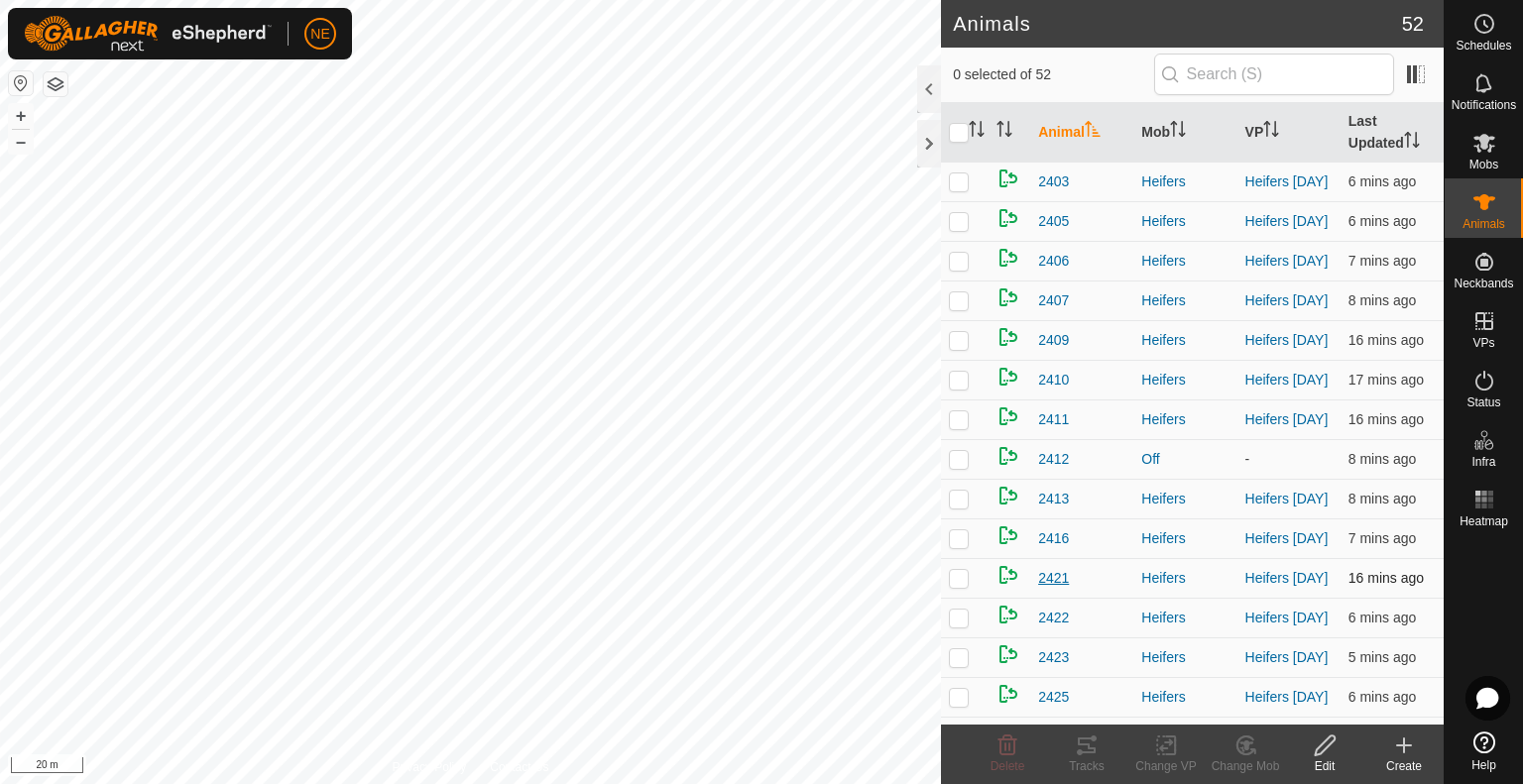 click on "[ZIP]" at bounding box center [1053, 578] 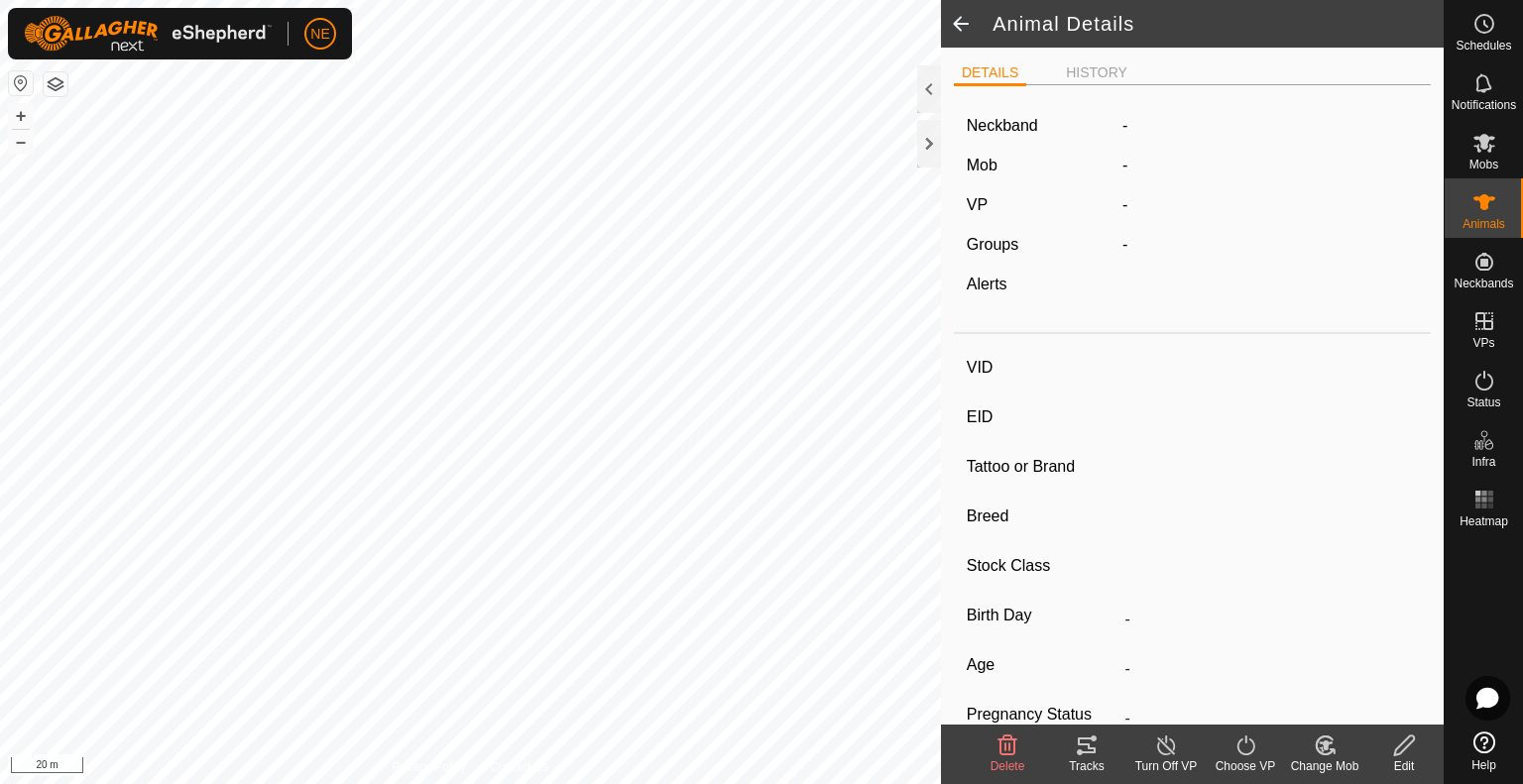 type on "[ZIP]" 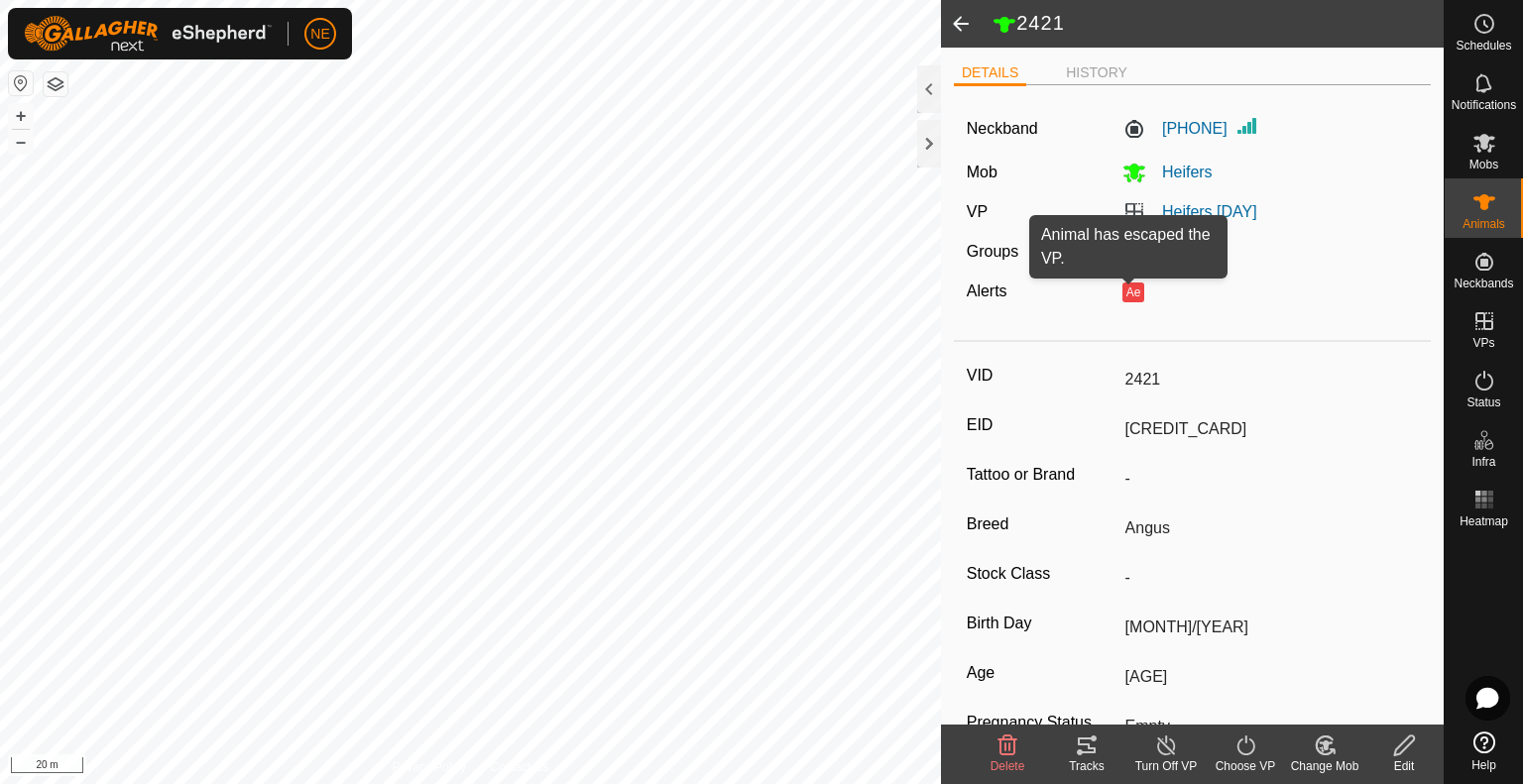 click on "Ae" 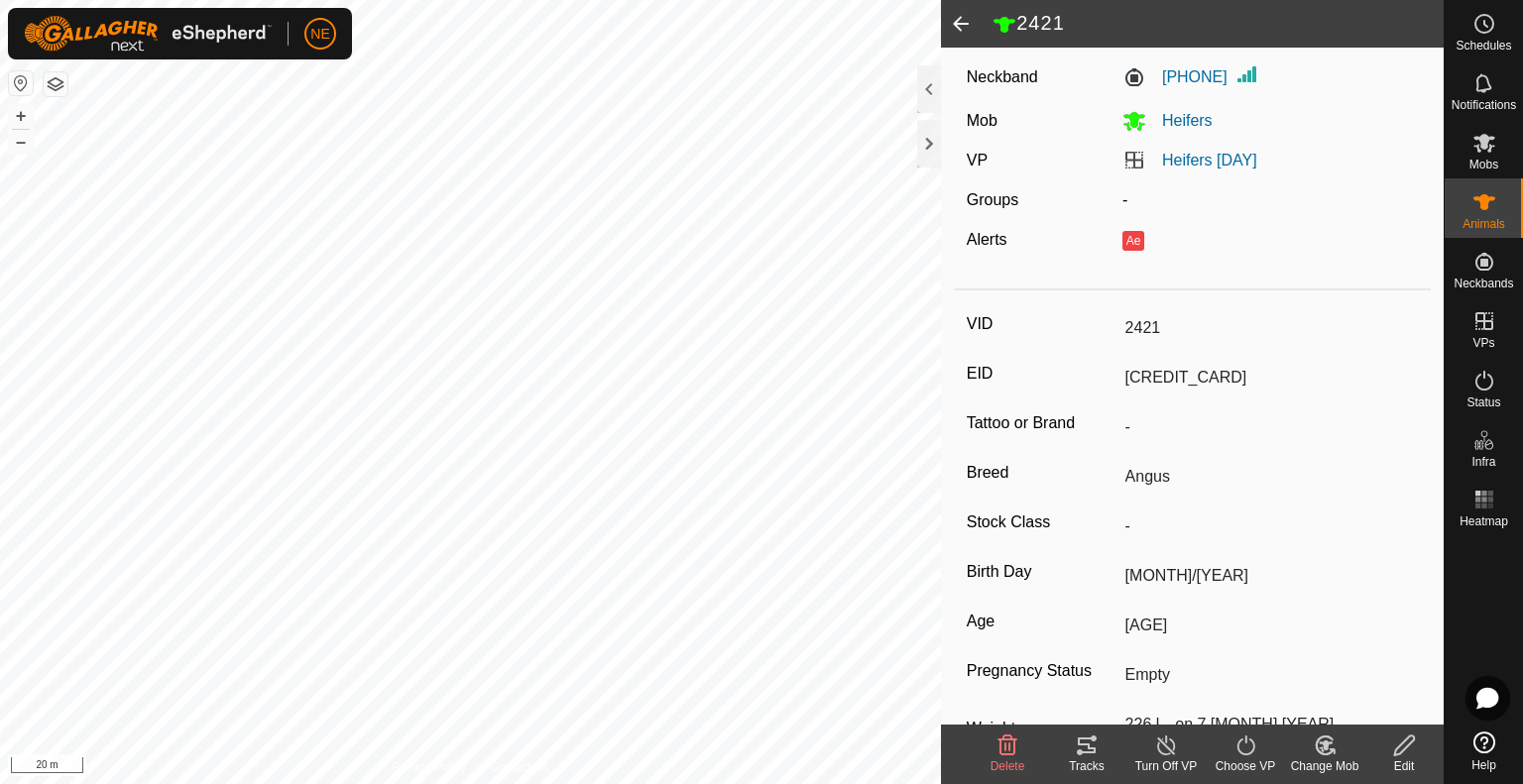 scroll, scrollTop: 0, scrollLeft: 0, axis: both 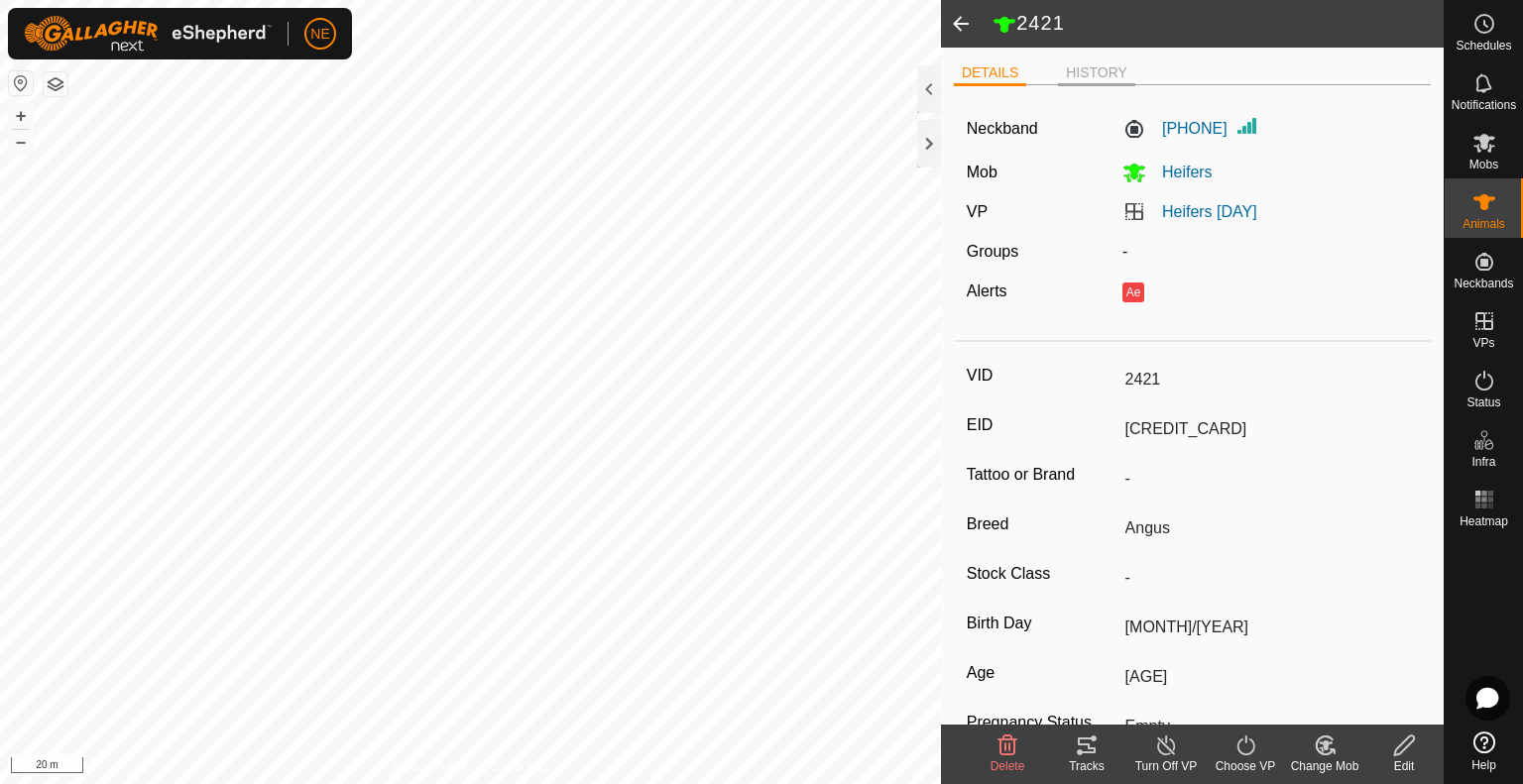 click on "HISTORY" 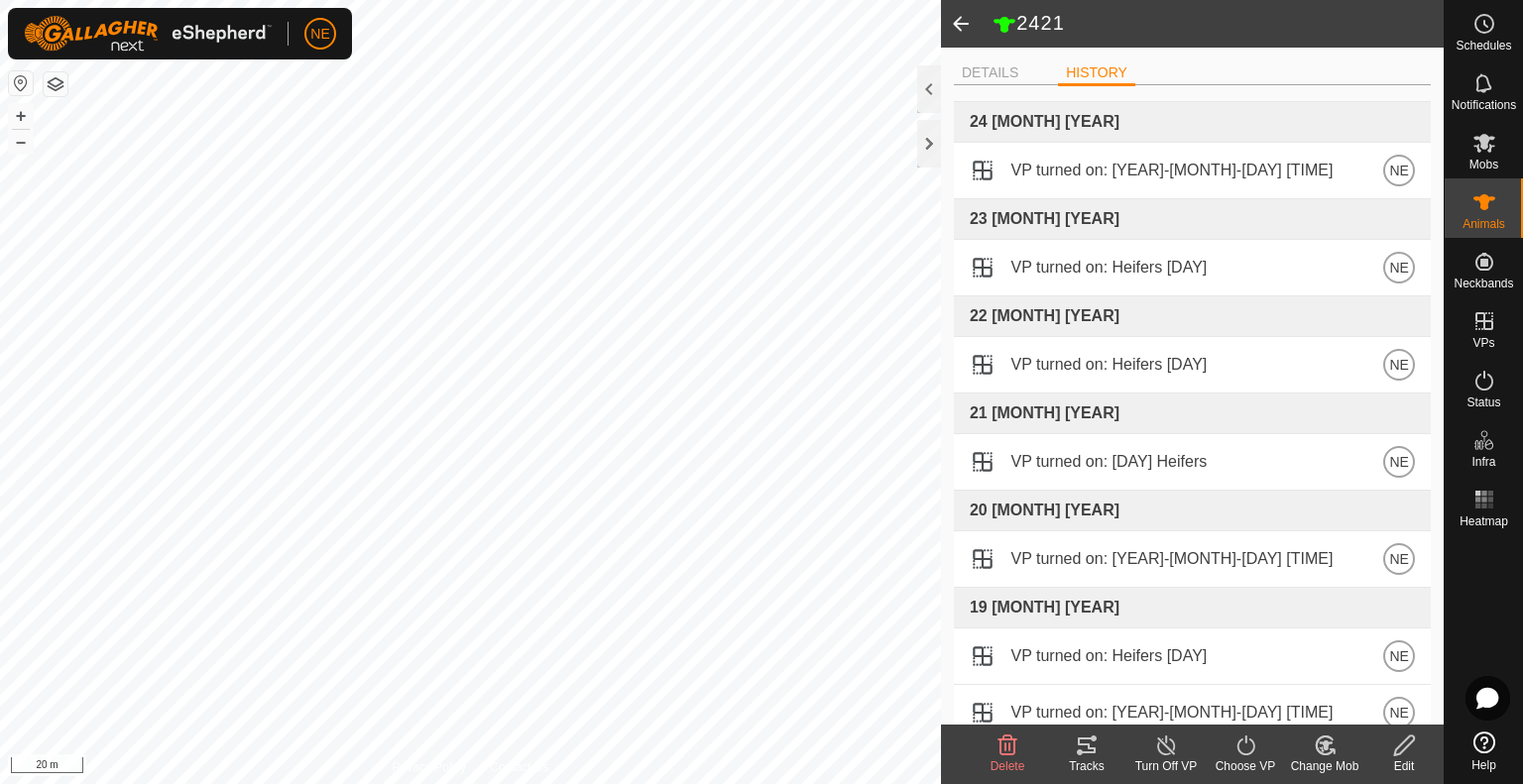 scroll, scrollTop: 0, scrollLeft: 0, axis: both 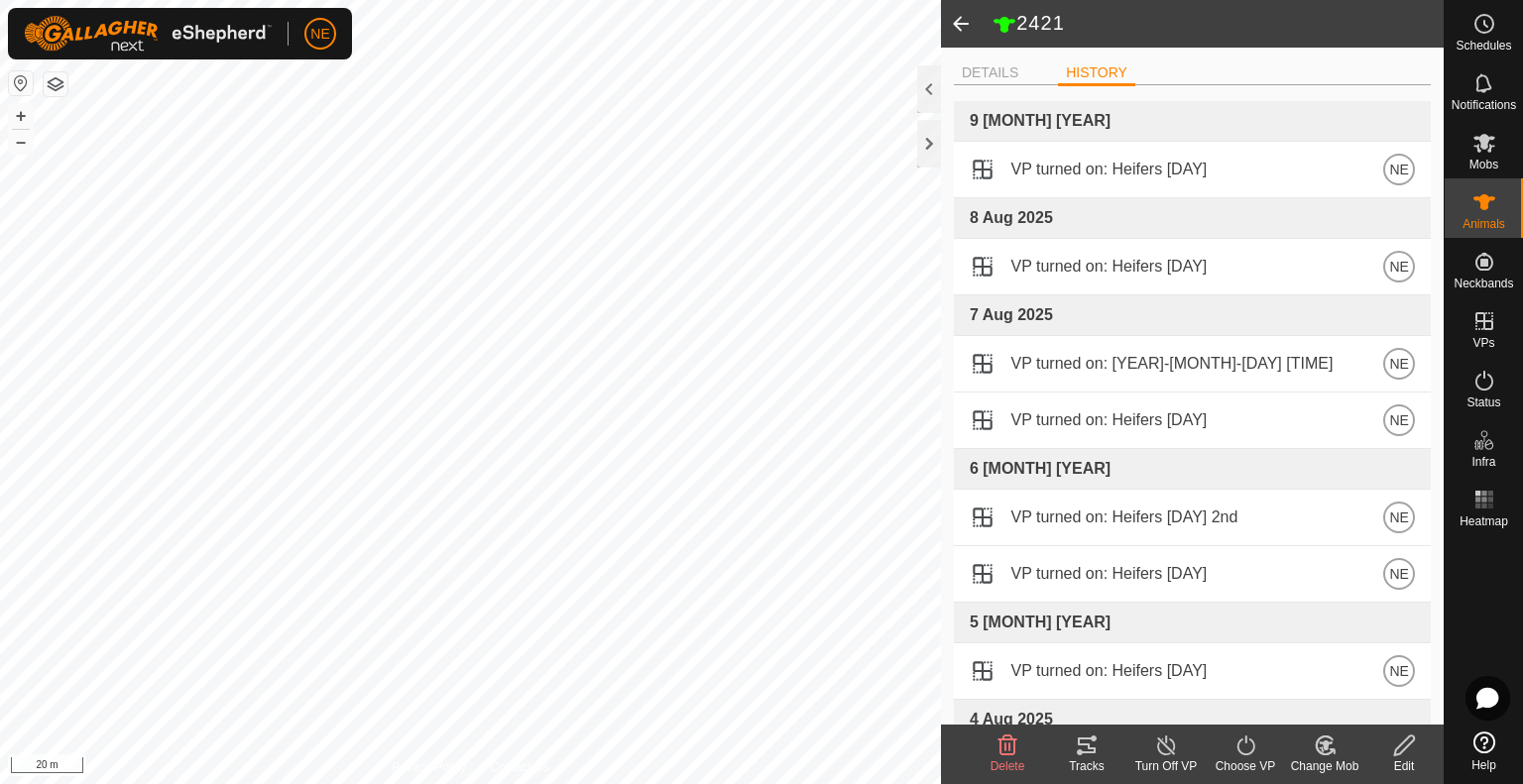 click 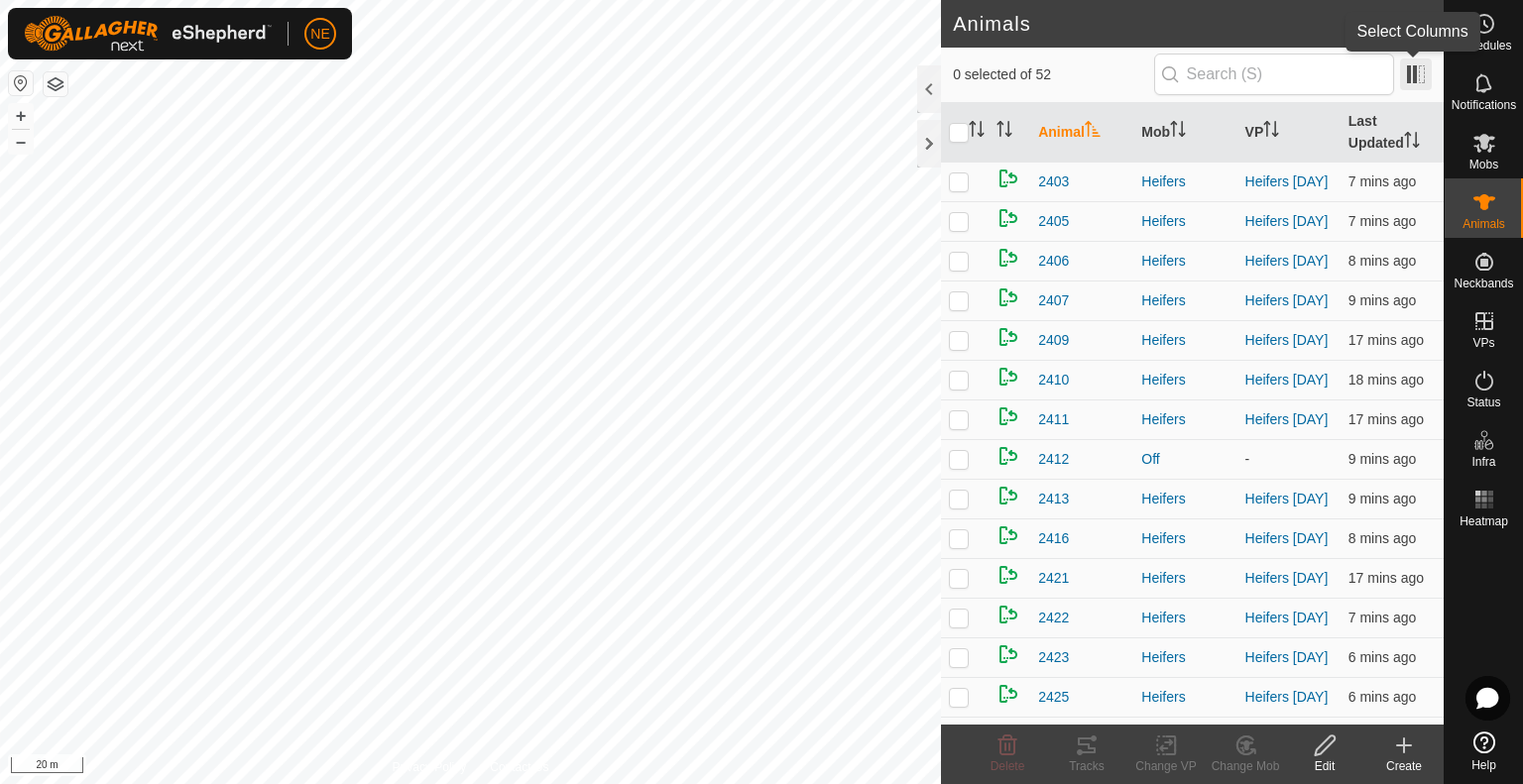 click at bounding box center [1416, 74] 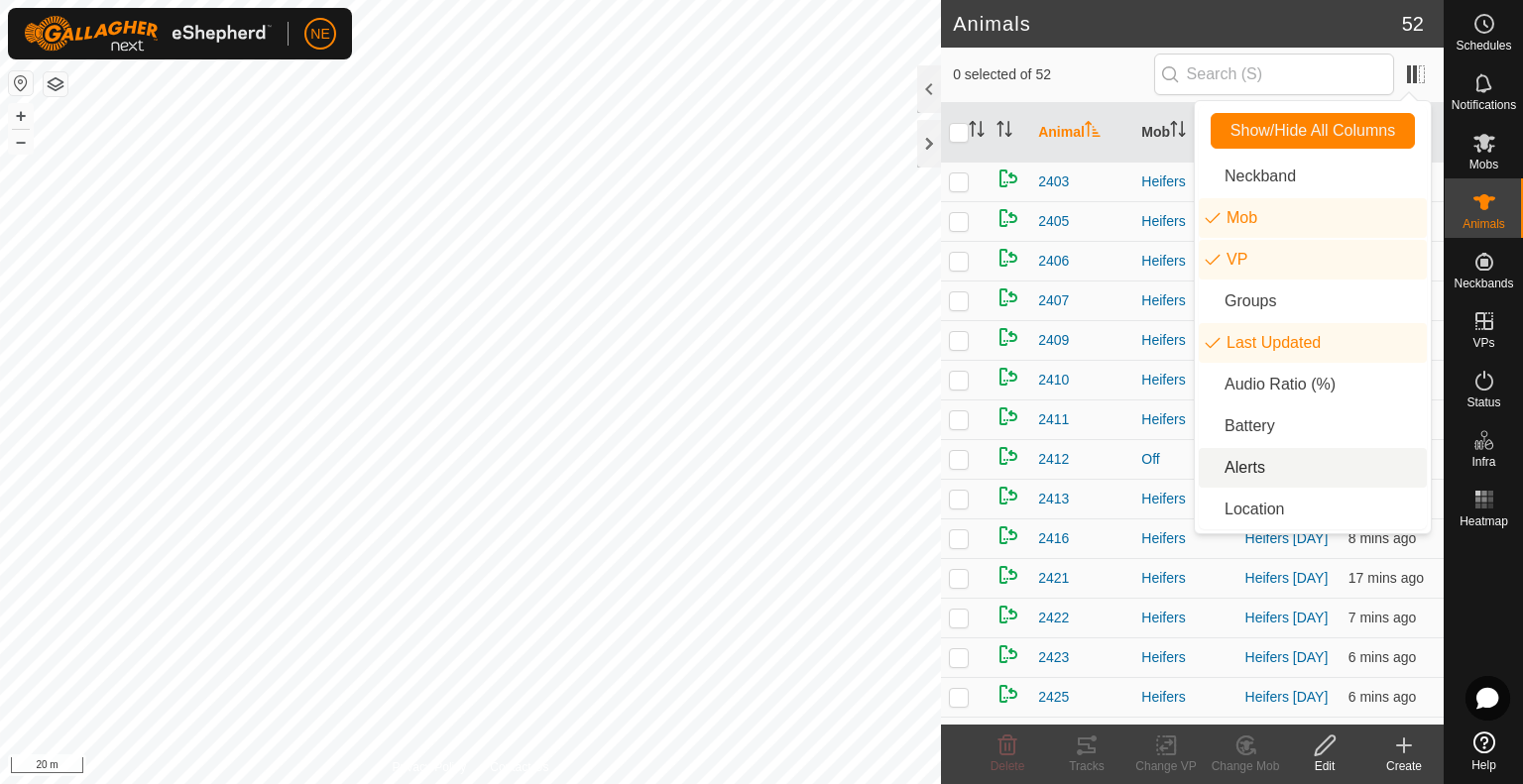 click on "Alerts" at bounding box center (1313, 468) 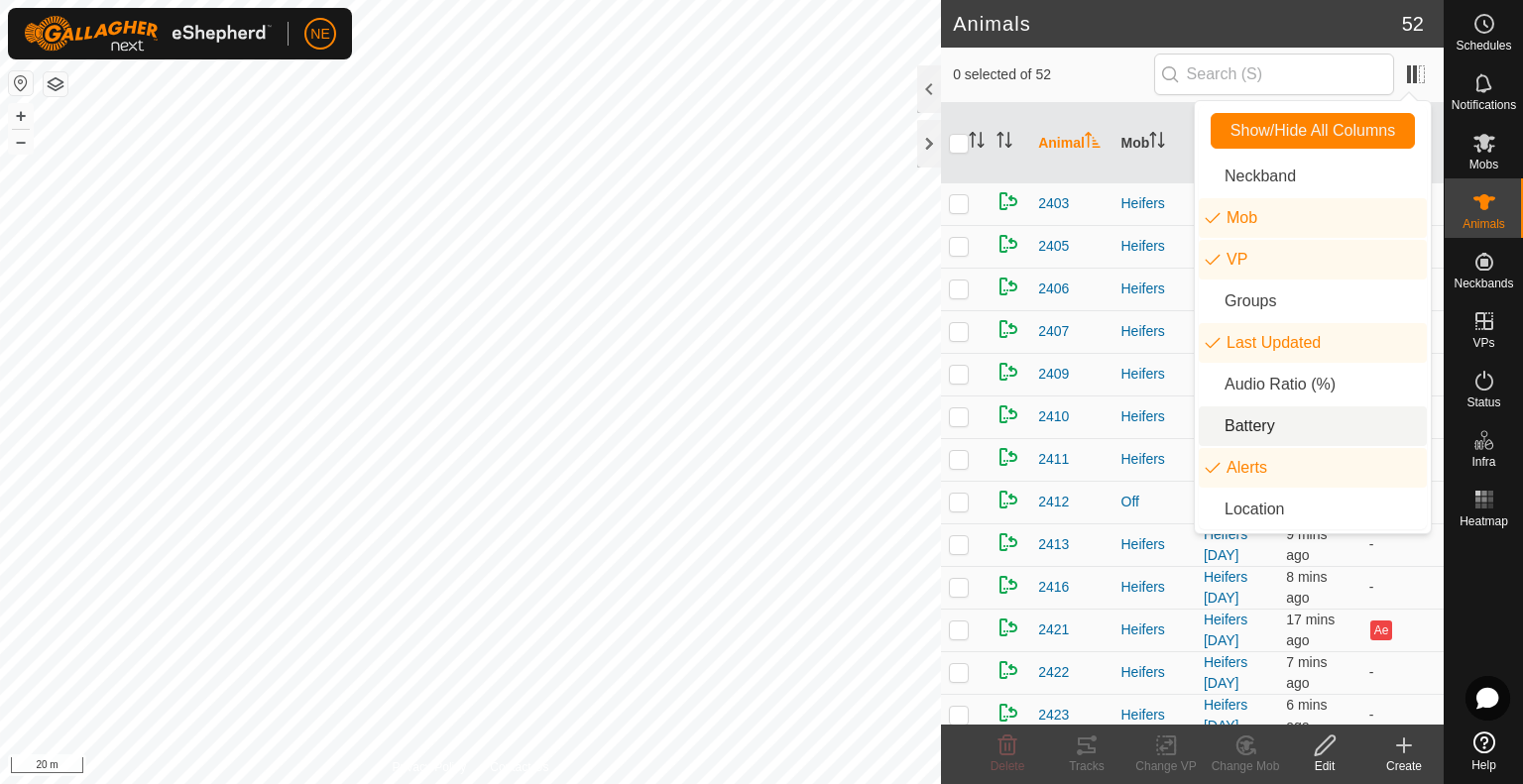 click on "Battery" at bounding box center (1313, 426) 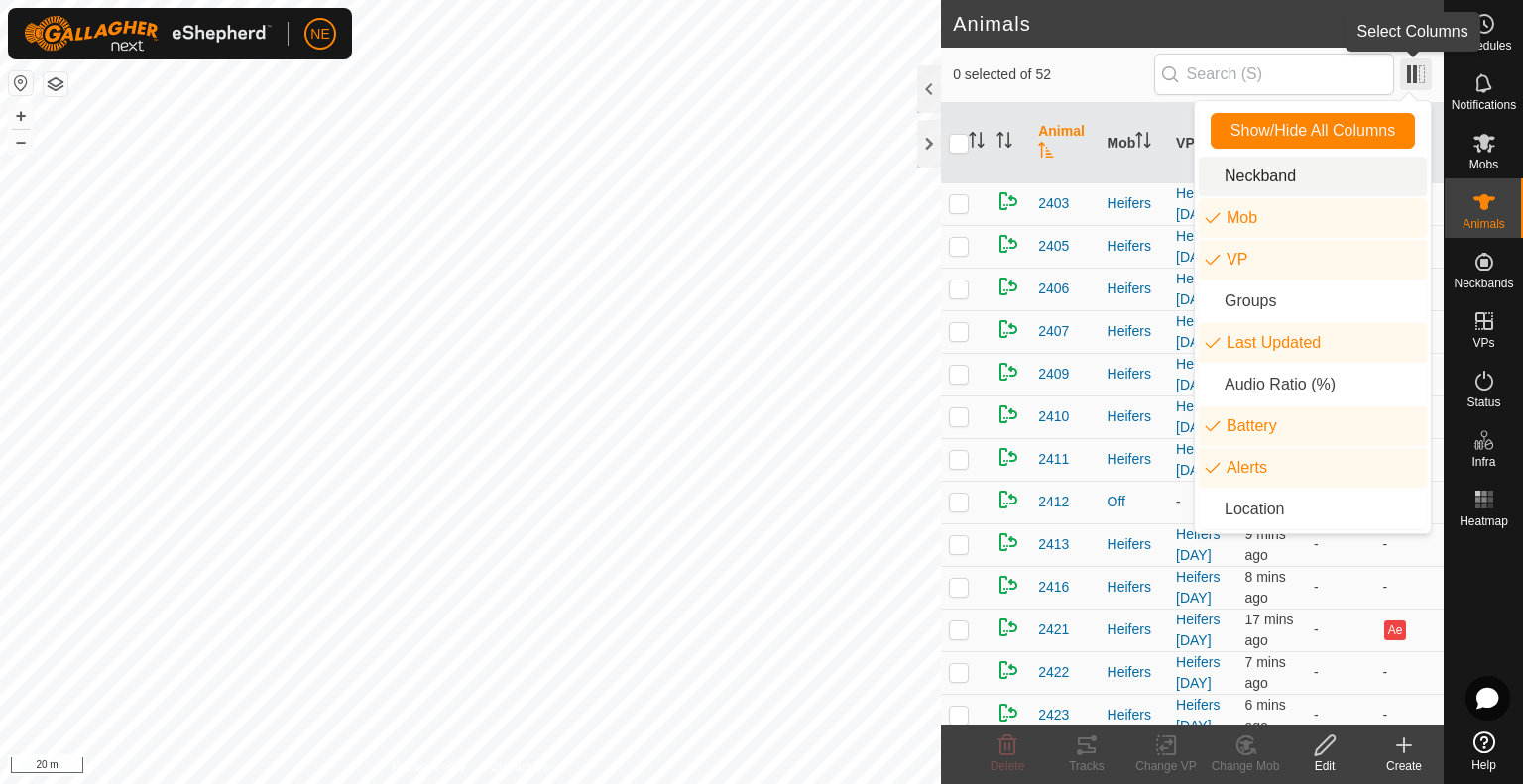 click at bounding box center (1416, 74) 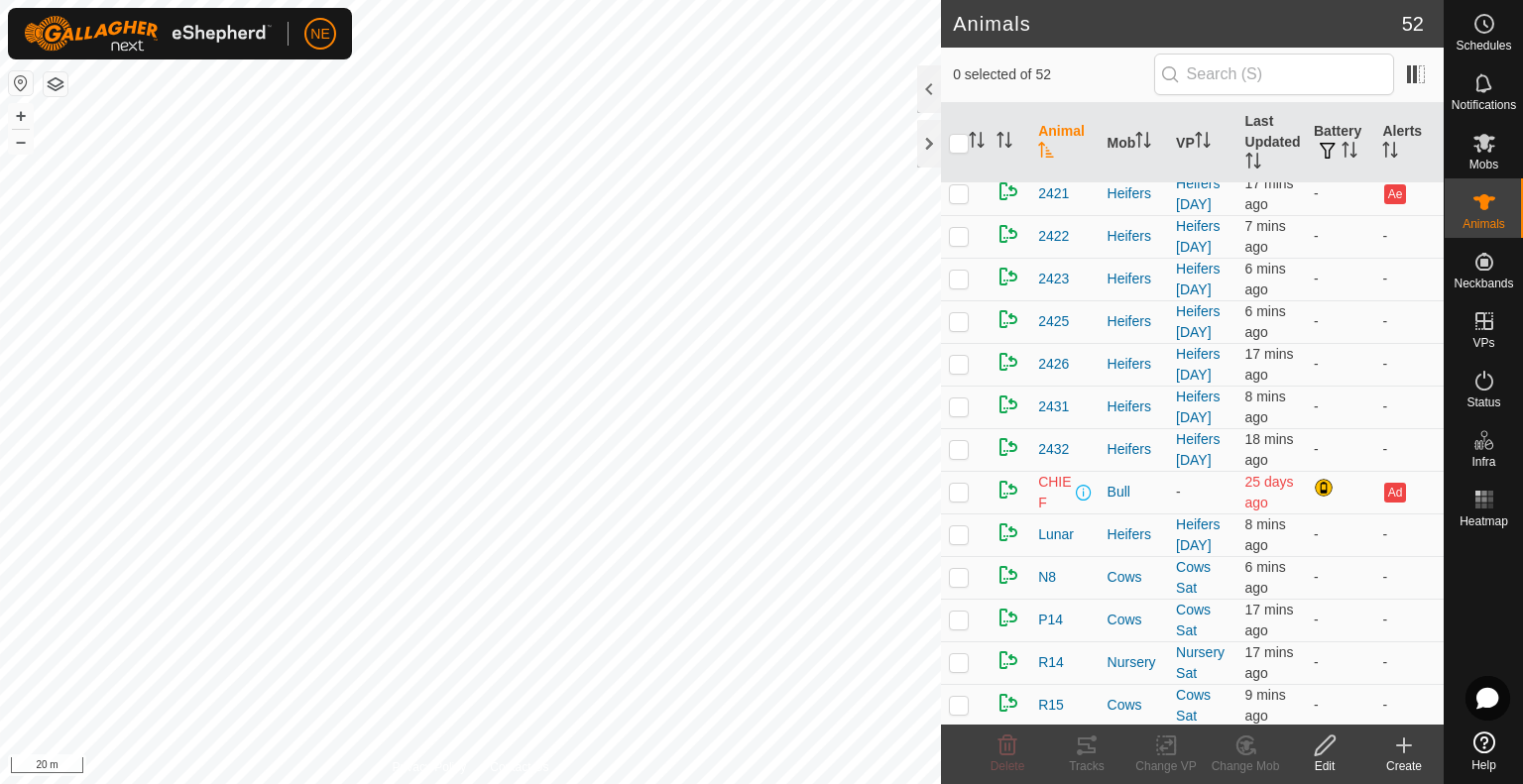 scroll, scrollTop: 0, scrollLeft: 0, axis: both 